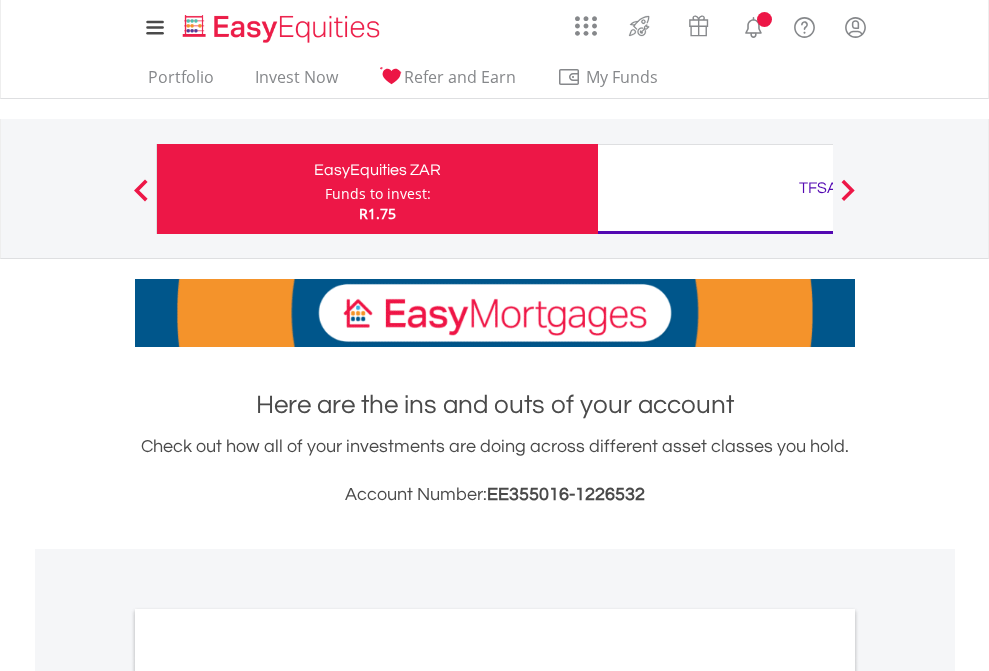 scroll, scrollTop: 0, scrollLeft: 0, axis: both 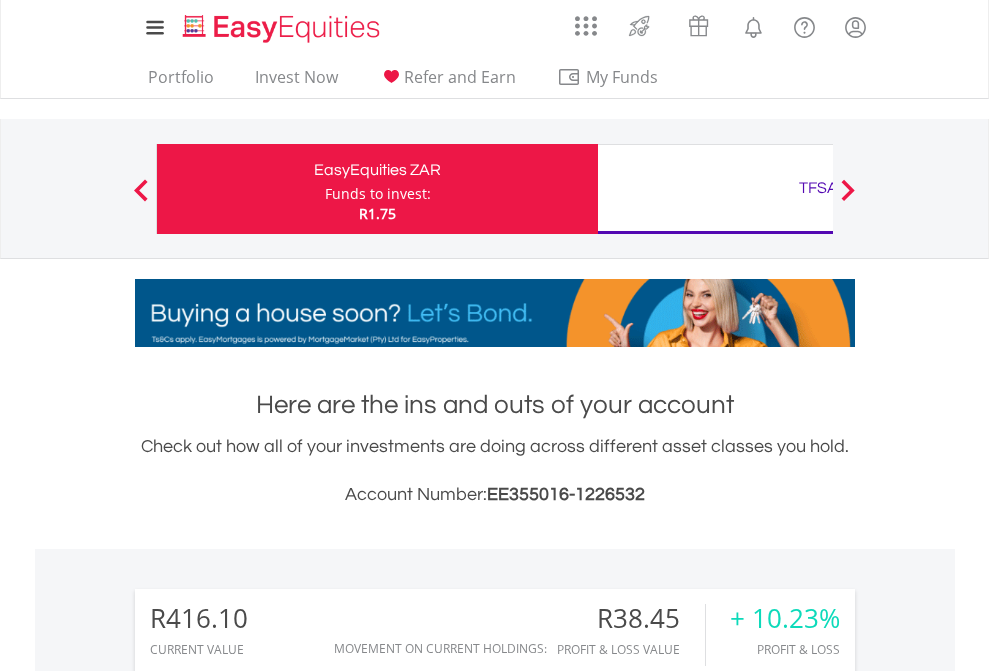 click on "Funds to invest:" at bounding box center [378, 194] 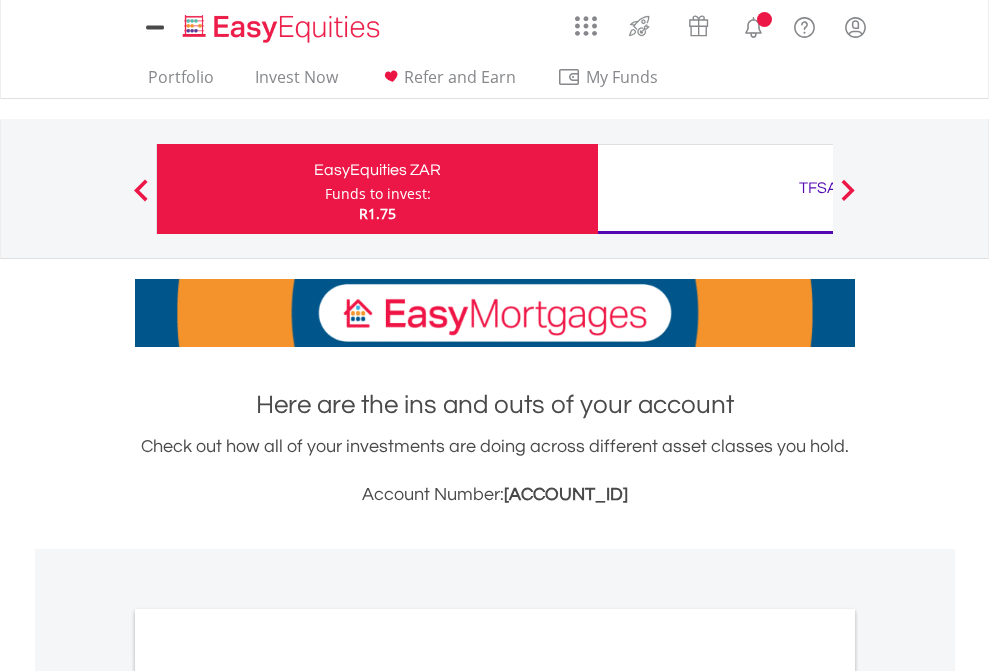 scroll, scrollTop: 0, scrollLeft: 0, axis: both 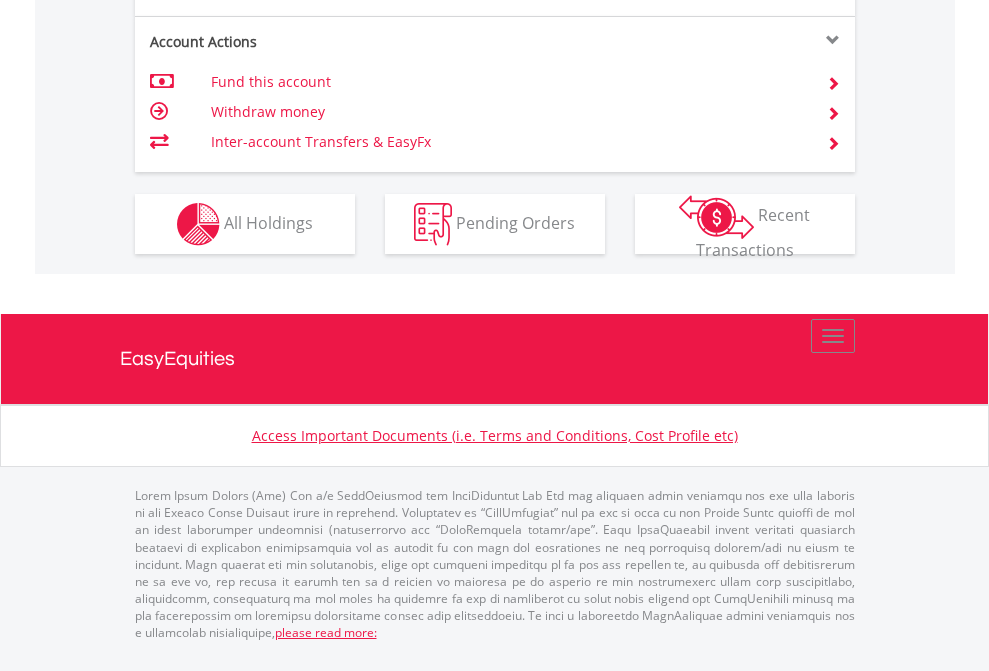 click on "Investment types" at bounding box center [706, -337] 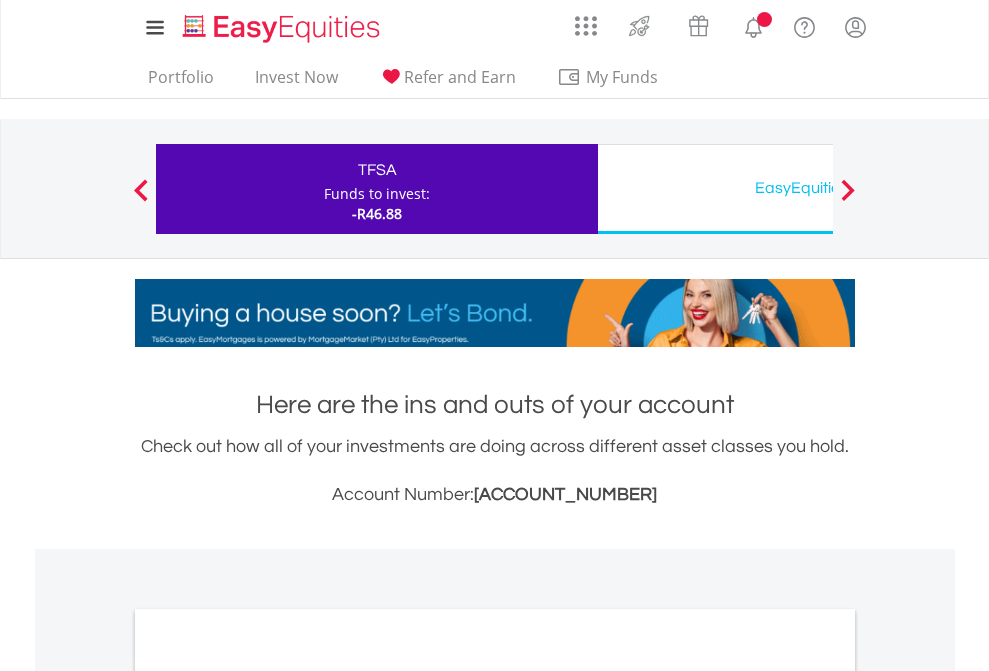 scroll, scrollTop: 0, scrollLeft: 0, axis: both 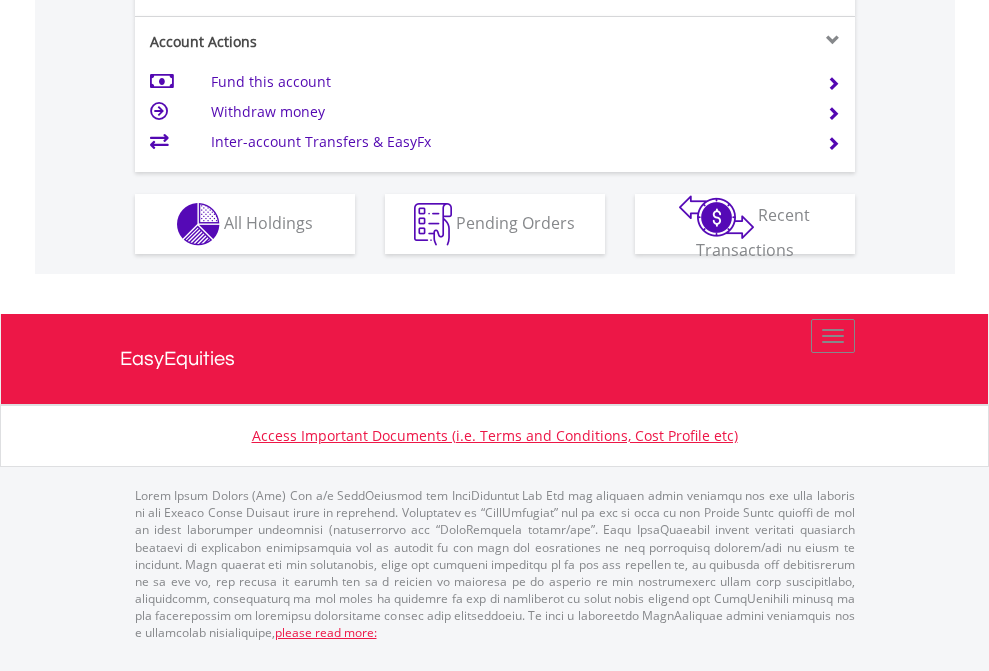 click on "Investment types" at bounding box center [706, -337] 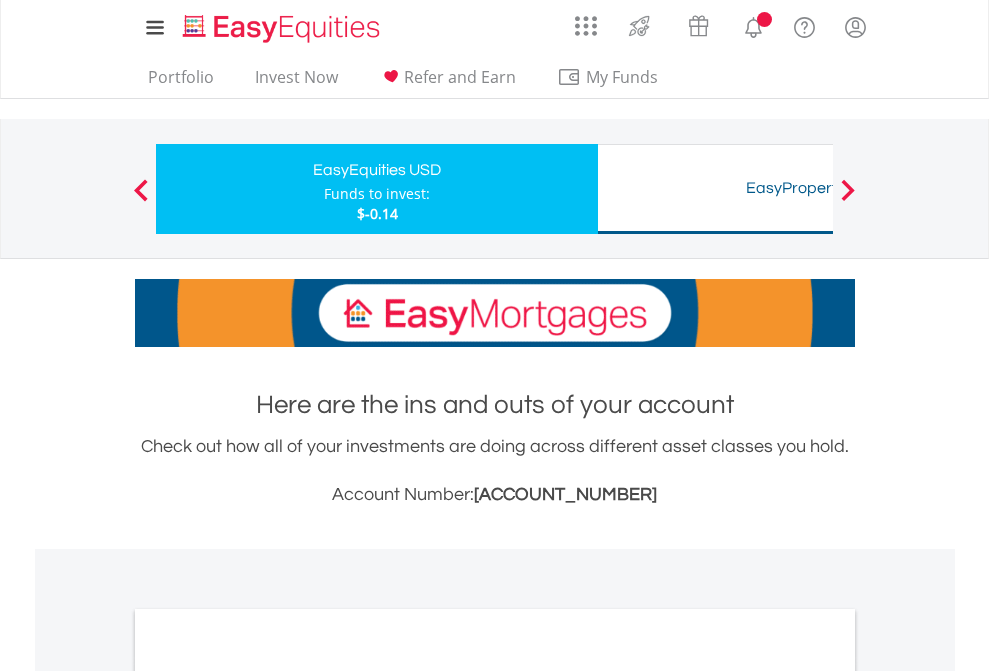 scroll, scrollTop: 0, scrollLeft: 0, axis: both 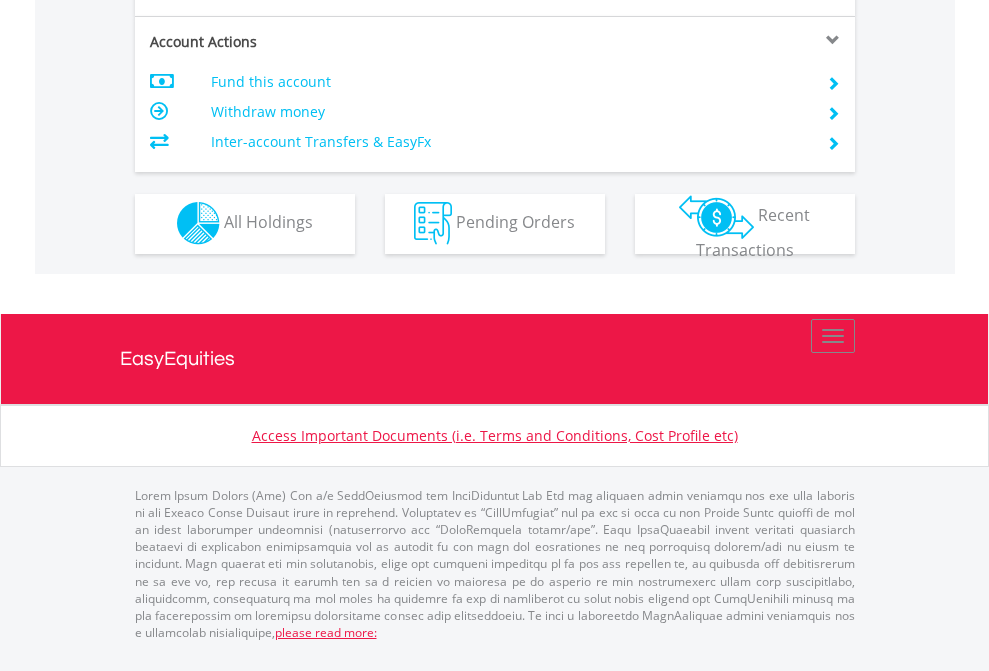 click on "Investment types" at bounding box center (706, -353) 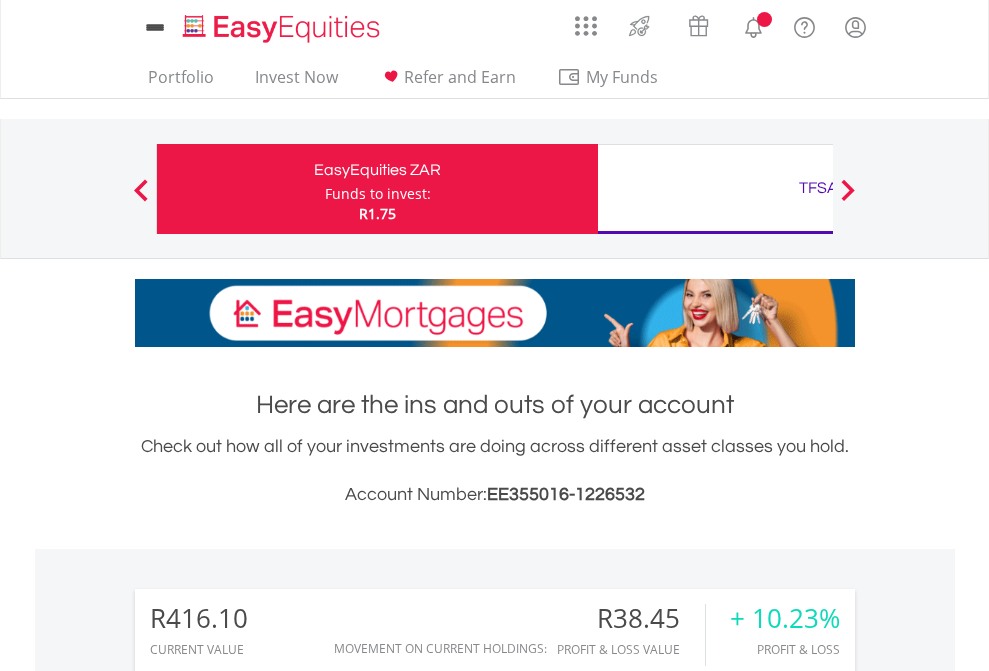 scroll, scrollTop: 0, scrollLeft: 0, axis: both 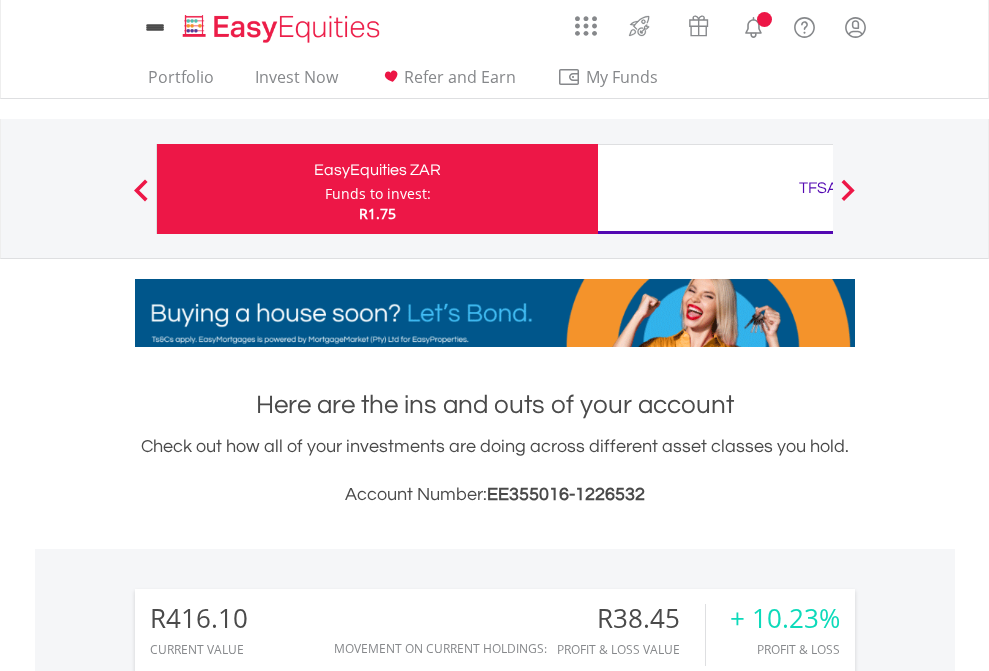 click on "All Holdings" at bounding box center (268, 1586) 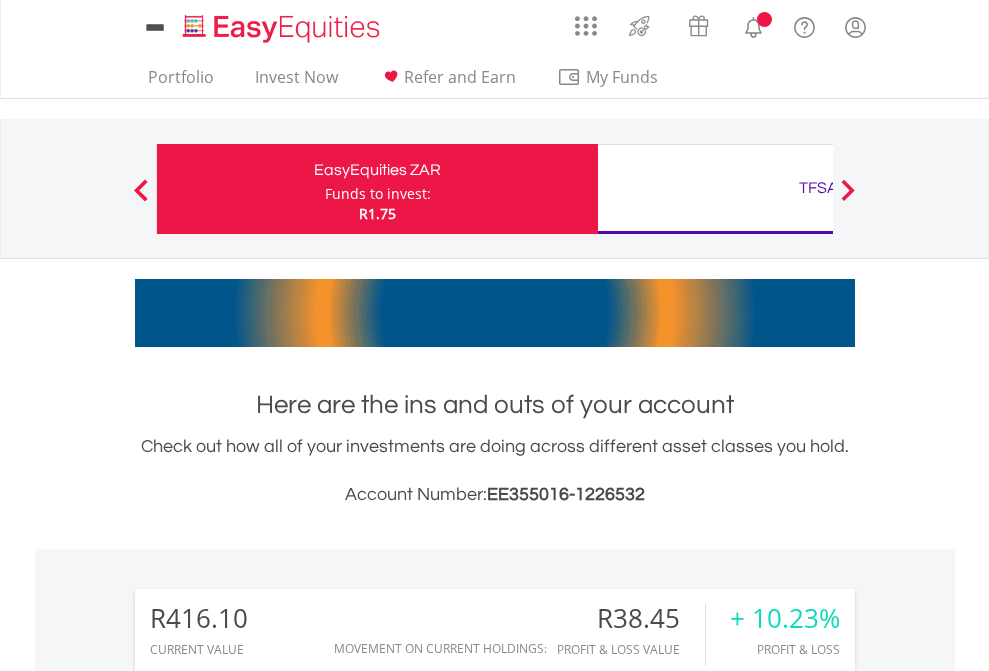 scroll, scrollTop: 999808, scrollLeft: 999687, axis: both 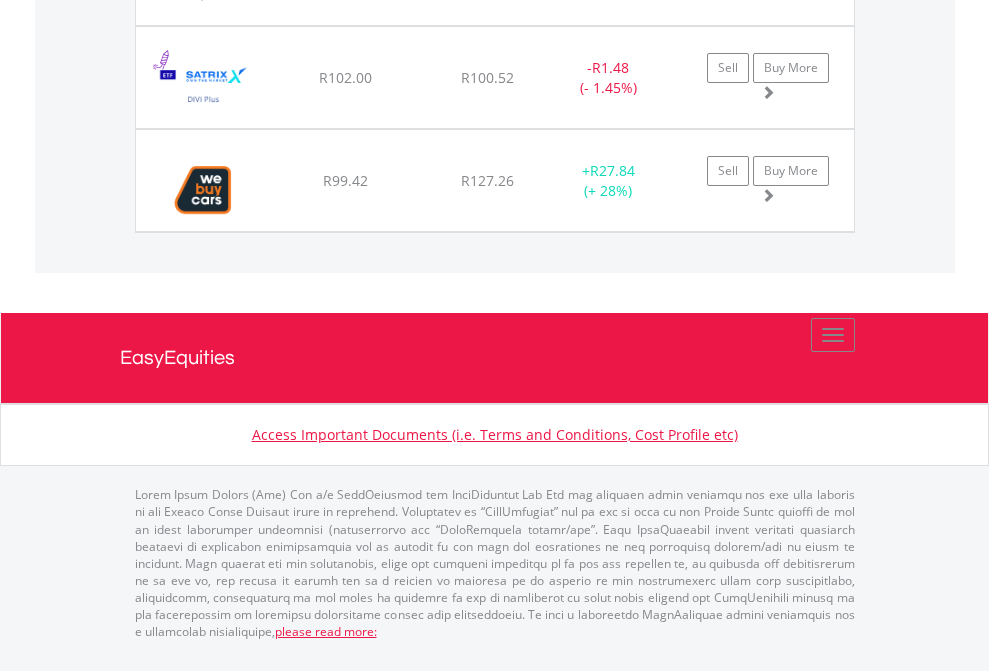 click on "TFSA" at bounding box center (818, -1768) 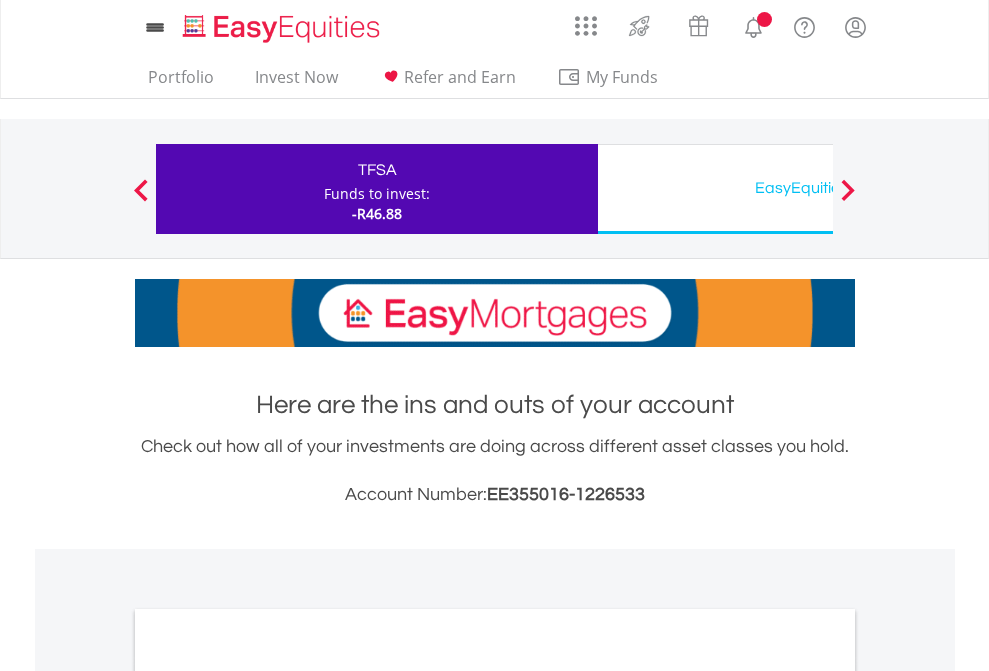 scroll, scrollTop: 0, scrollLeft: 0, axis: both 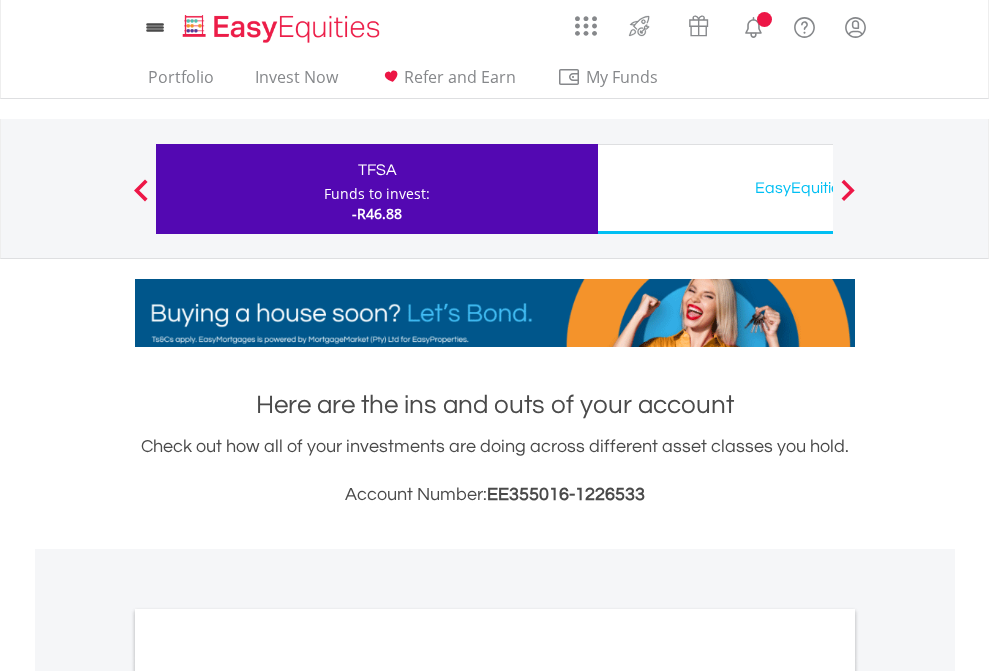 click on "All Holdings" at bounding box center [268, 1096] 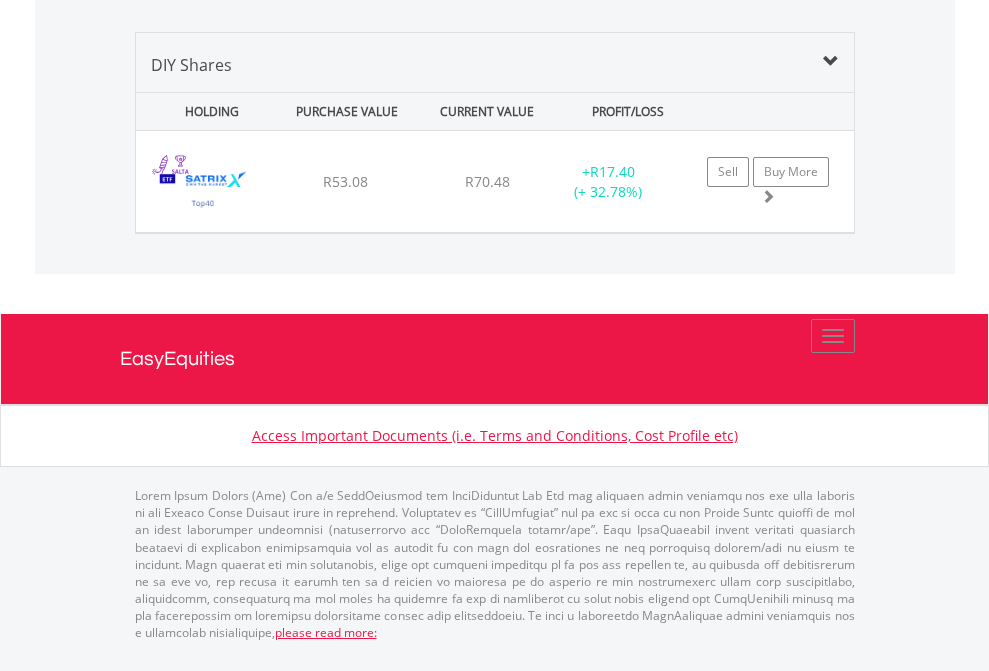 click on "EasyEquities USD" at bounding box center (818, -968) 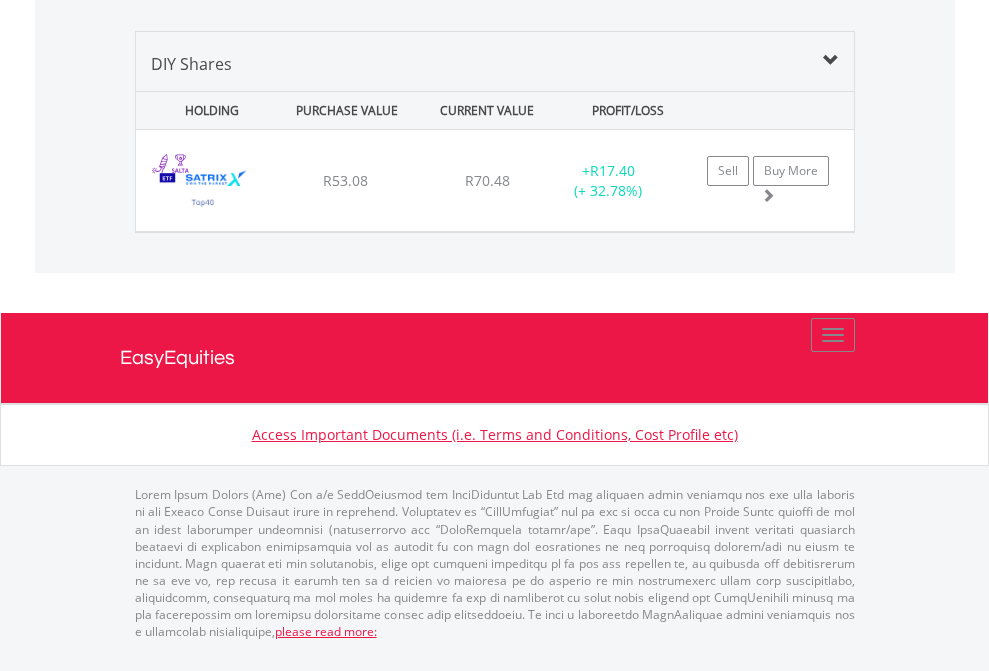 scroll, scrollTop: 144, scrollLeft: 0, axis: vertical 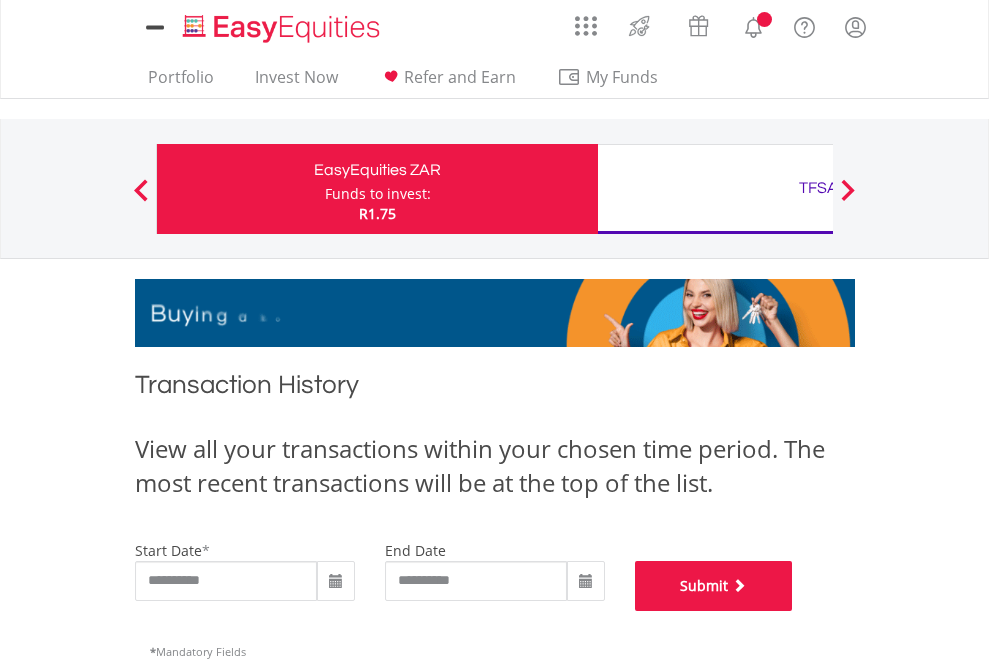 click on "Submit" at bounding box center (714, 586) 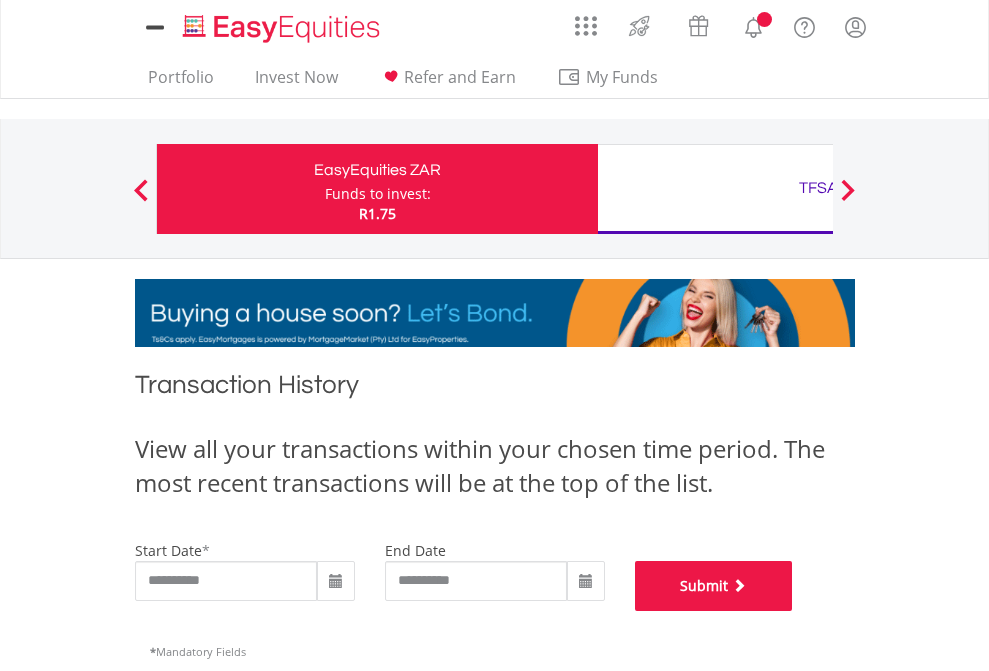 scroll, scrollTop: 811, scrollLeft: 0, axis: vertical 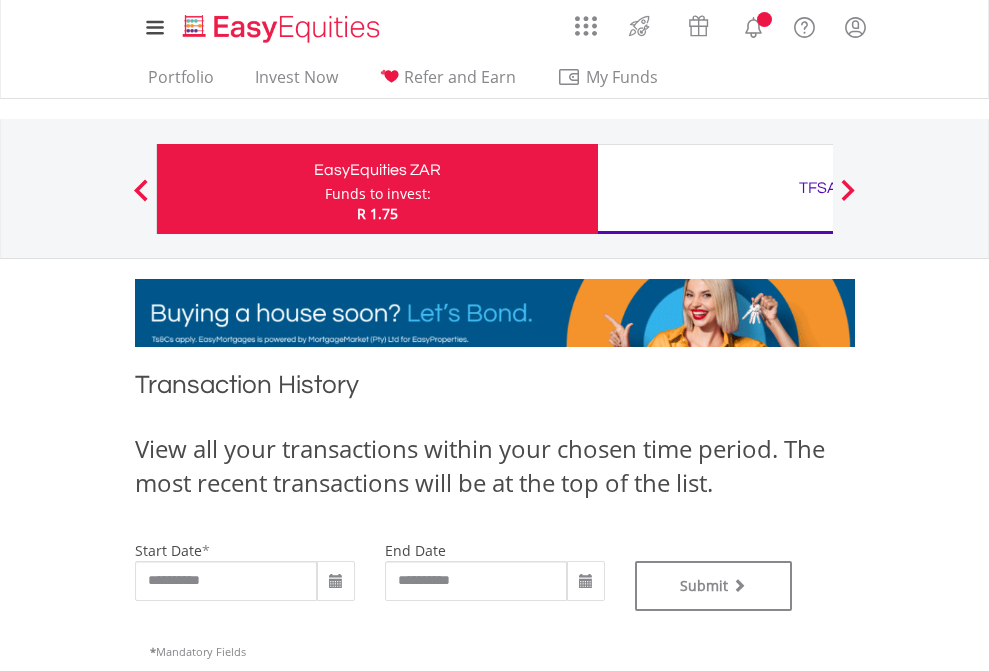 click on "TFSA" at bounding box center [818, 188] 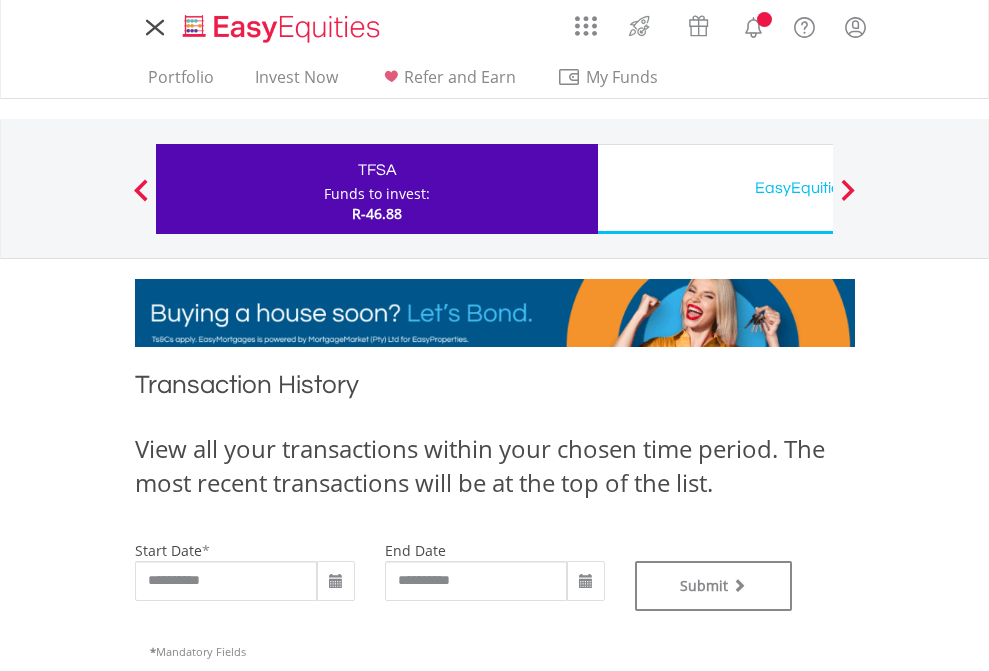 scroll, scrollTop: 0, scrollLeft: 0, axis: both 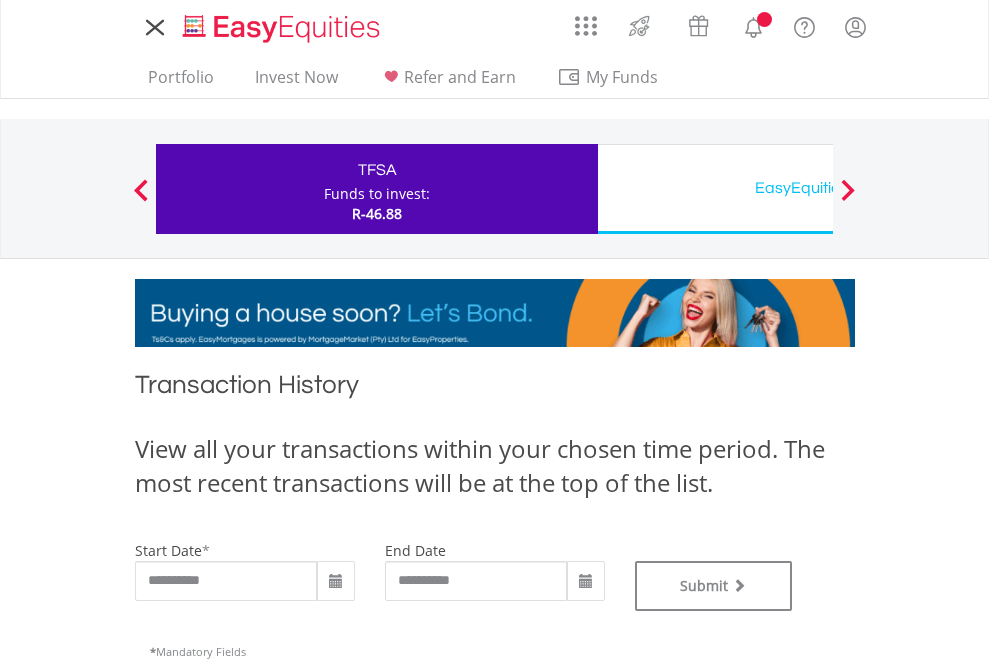 type on "**********" 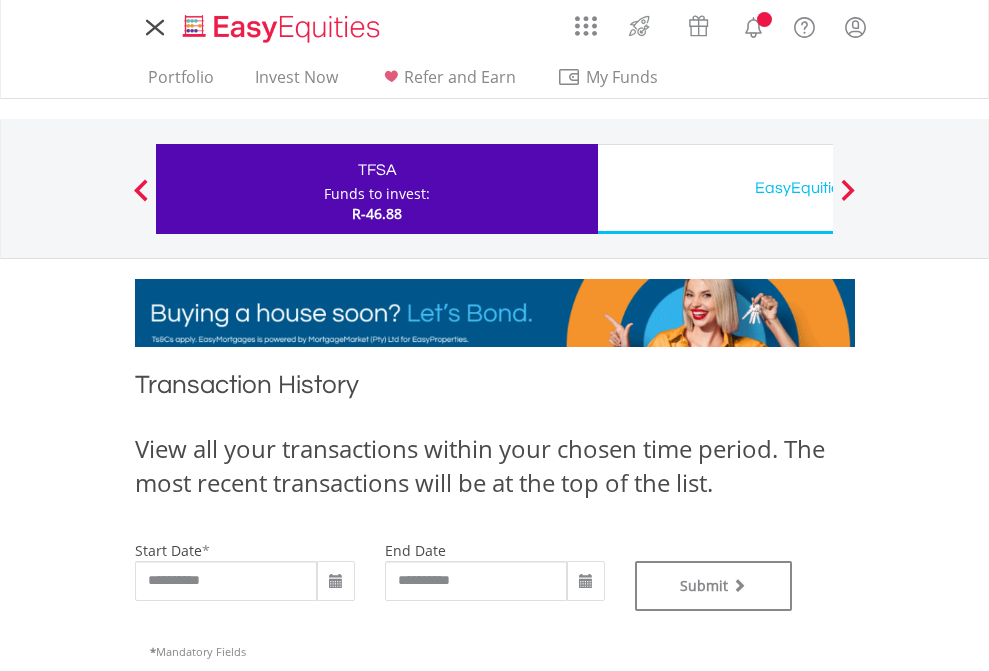 type on "**********" 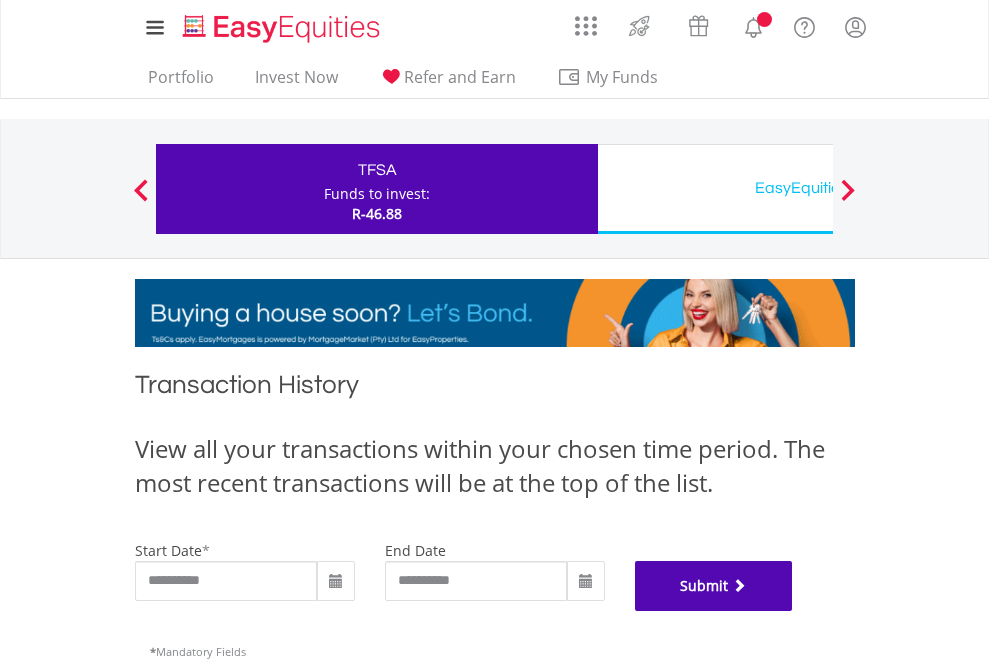 click on "Submit" at bounding box center [714, 586] 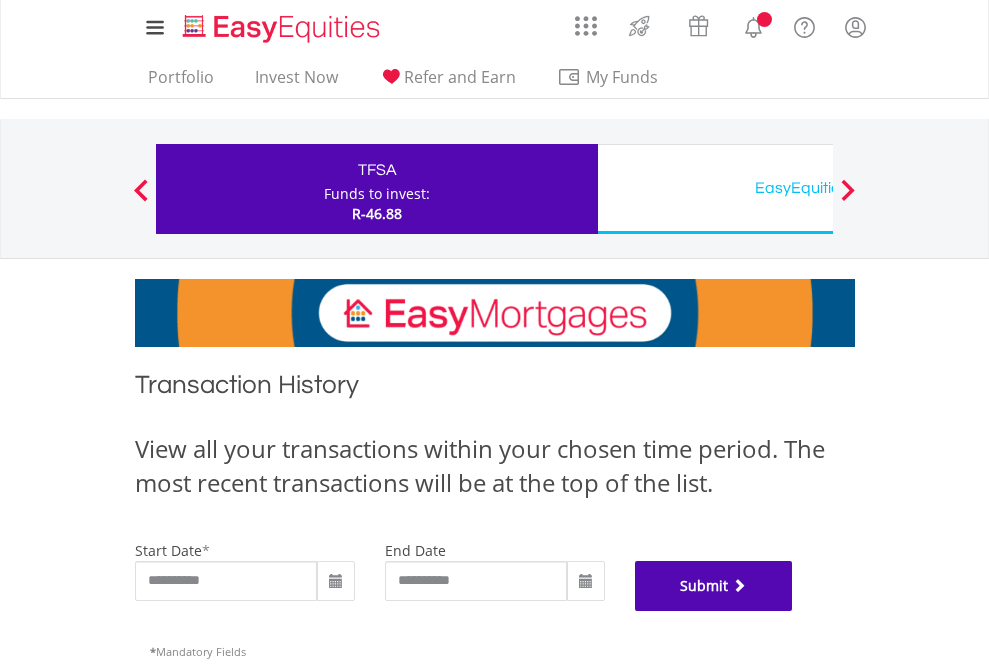 scroll, scrollTop: 811, scrollLeft: 0, axis: vertical 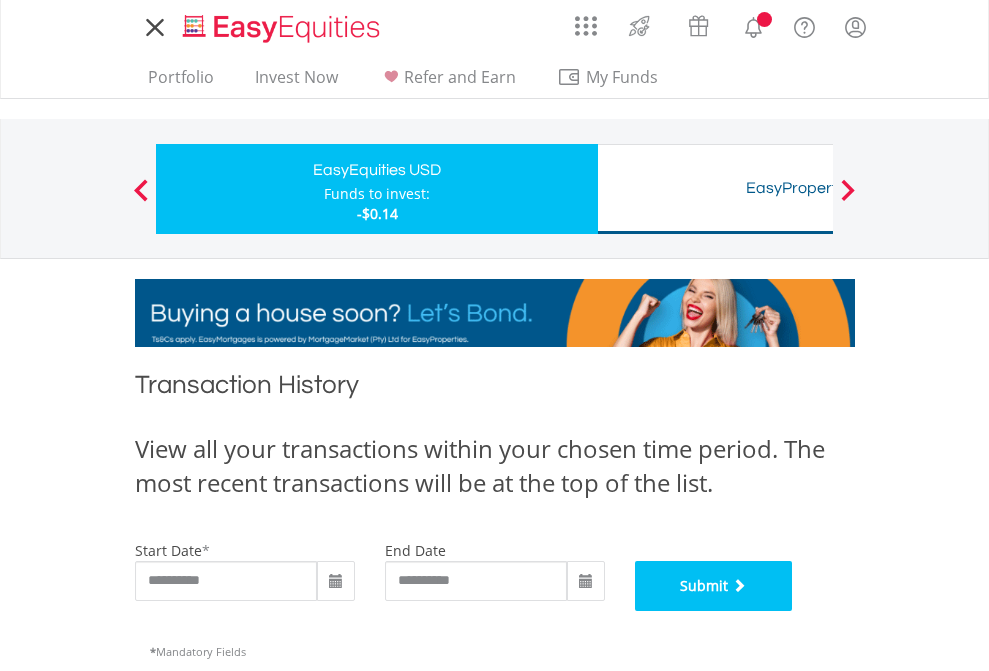 click on "Submit" at bounding box center [714, 586] 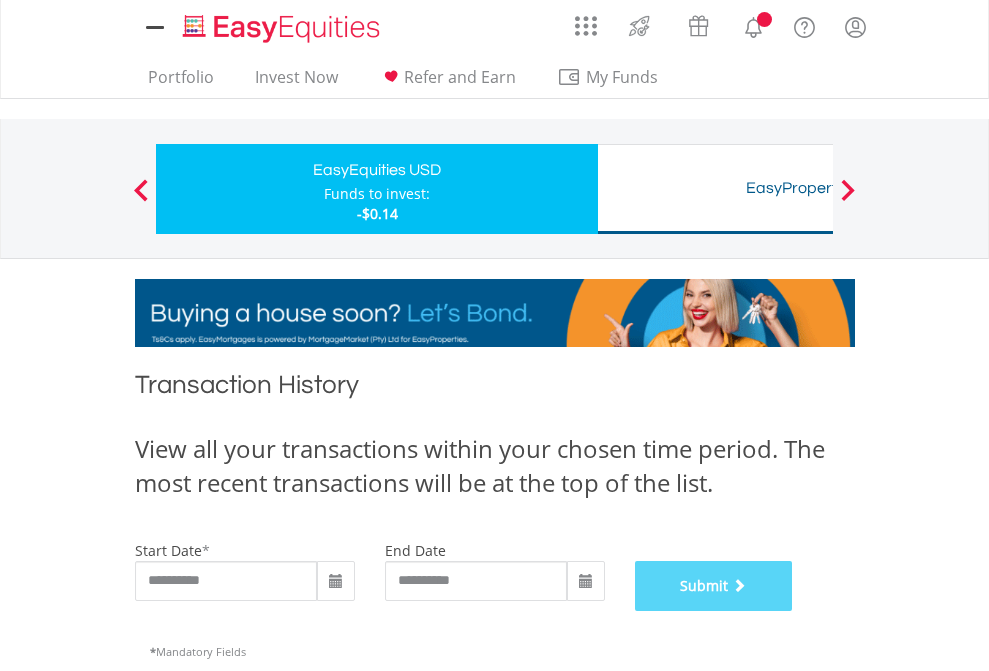 scroll, scrollTop: 811, scrollLeft: 0, axis: vertical 